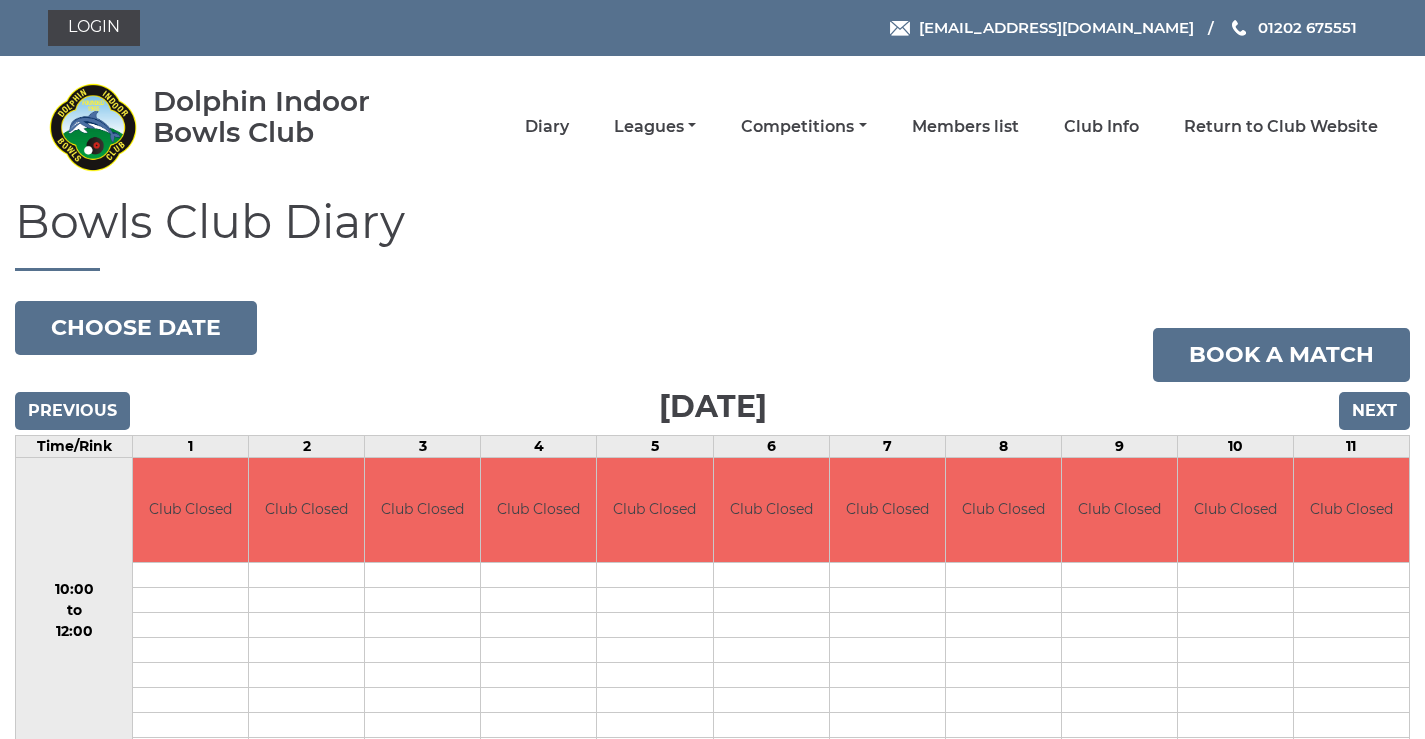 scroll, scrollTop: 0, scrollLeft: 0, axis: both 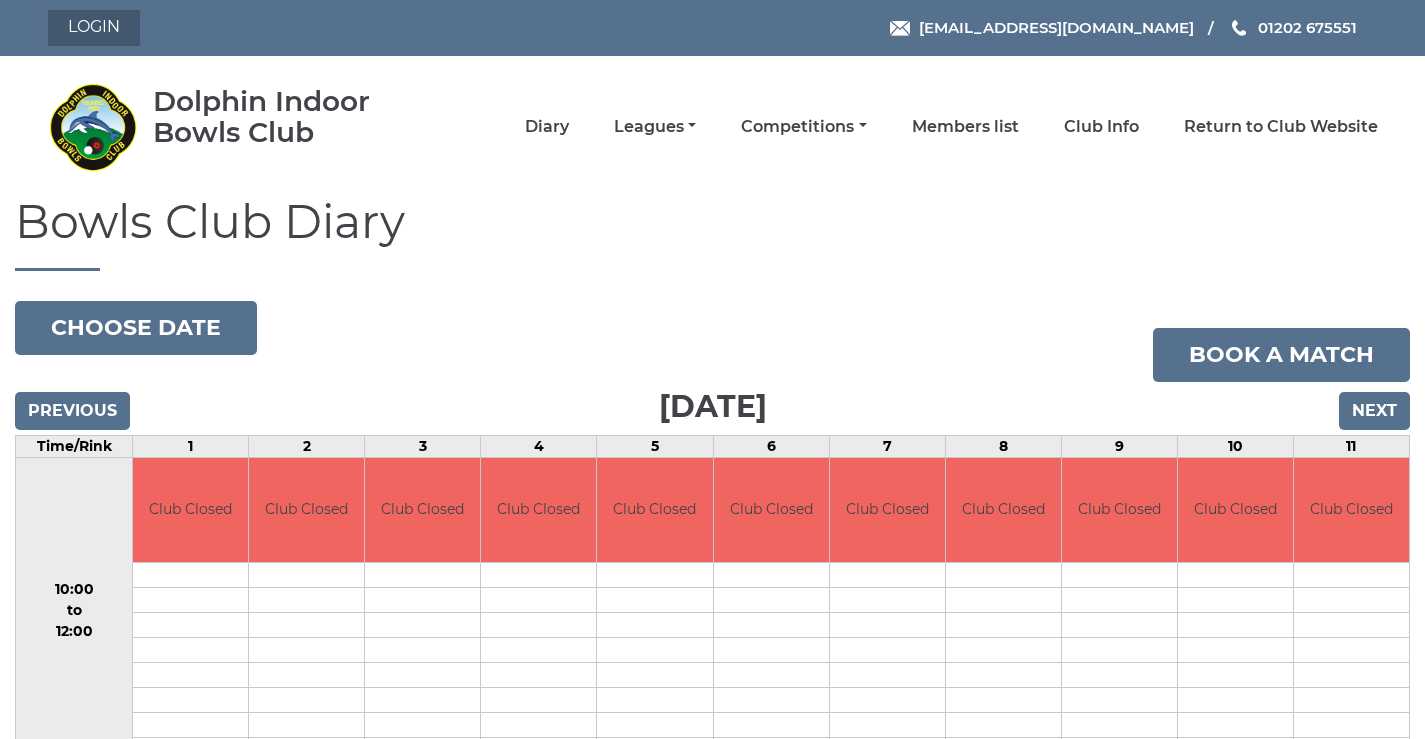 click on "Login" at bounding box center (94, 28) 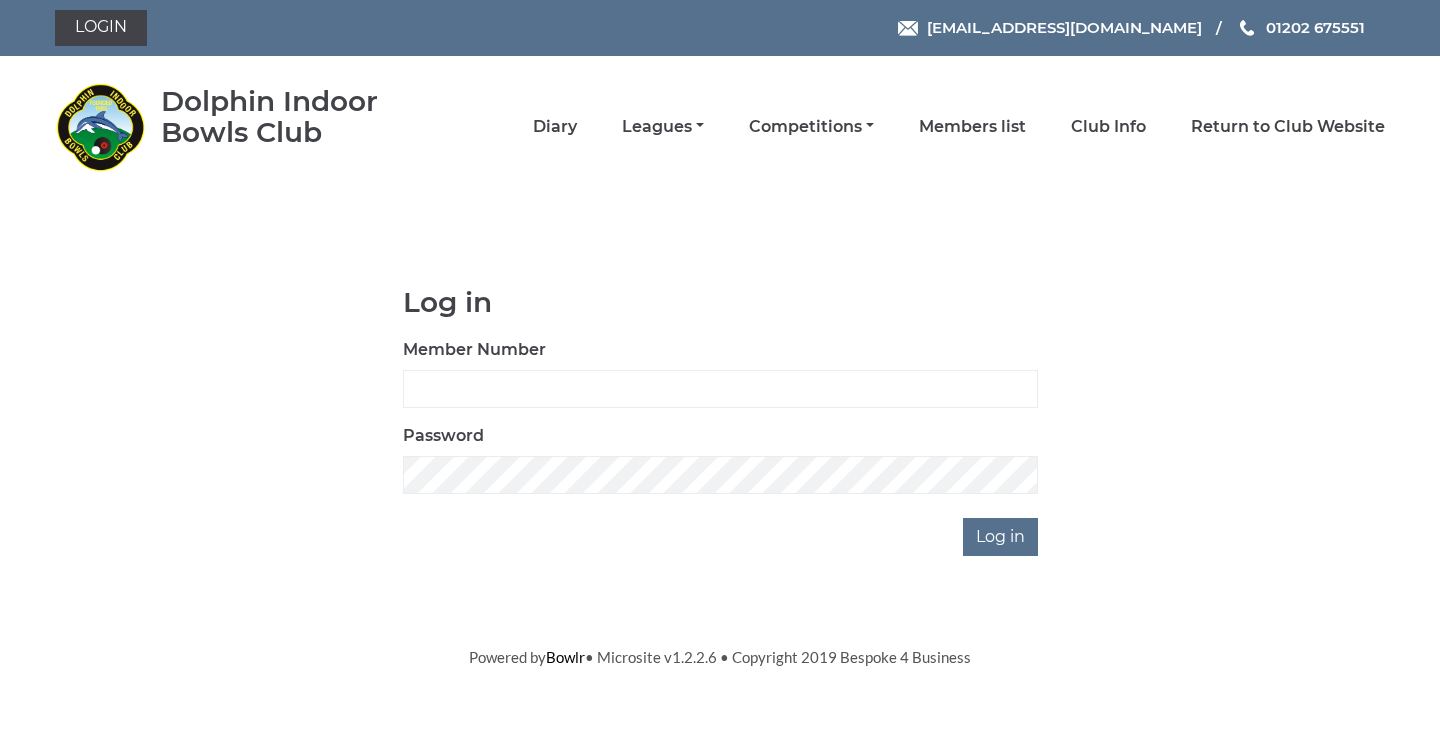 scroll, scrollTop: 0, scrollLeft: 0, axis: both 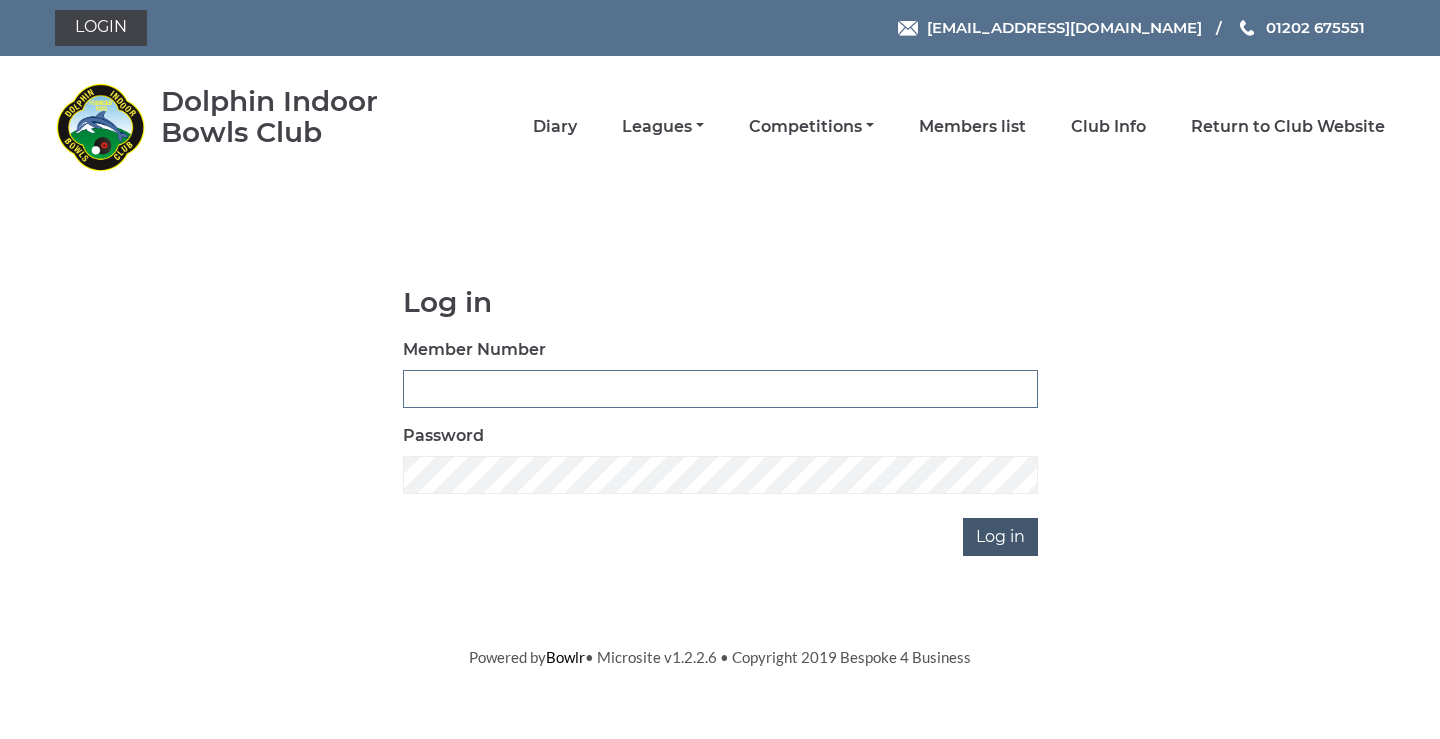 type on "3782" 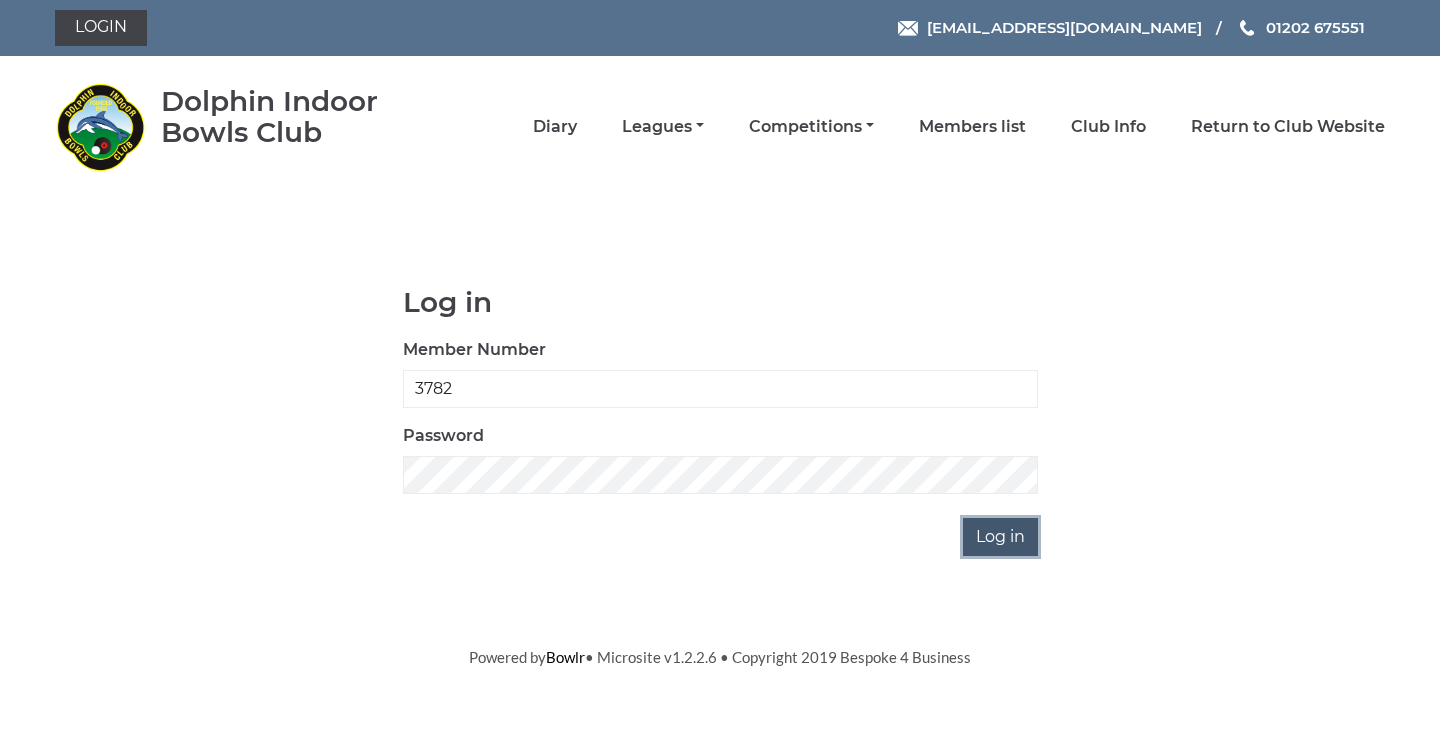 click on "Log in" at bounding box center (1000, 537) 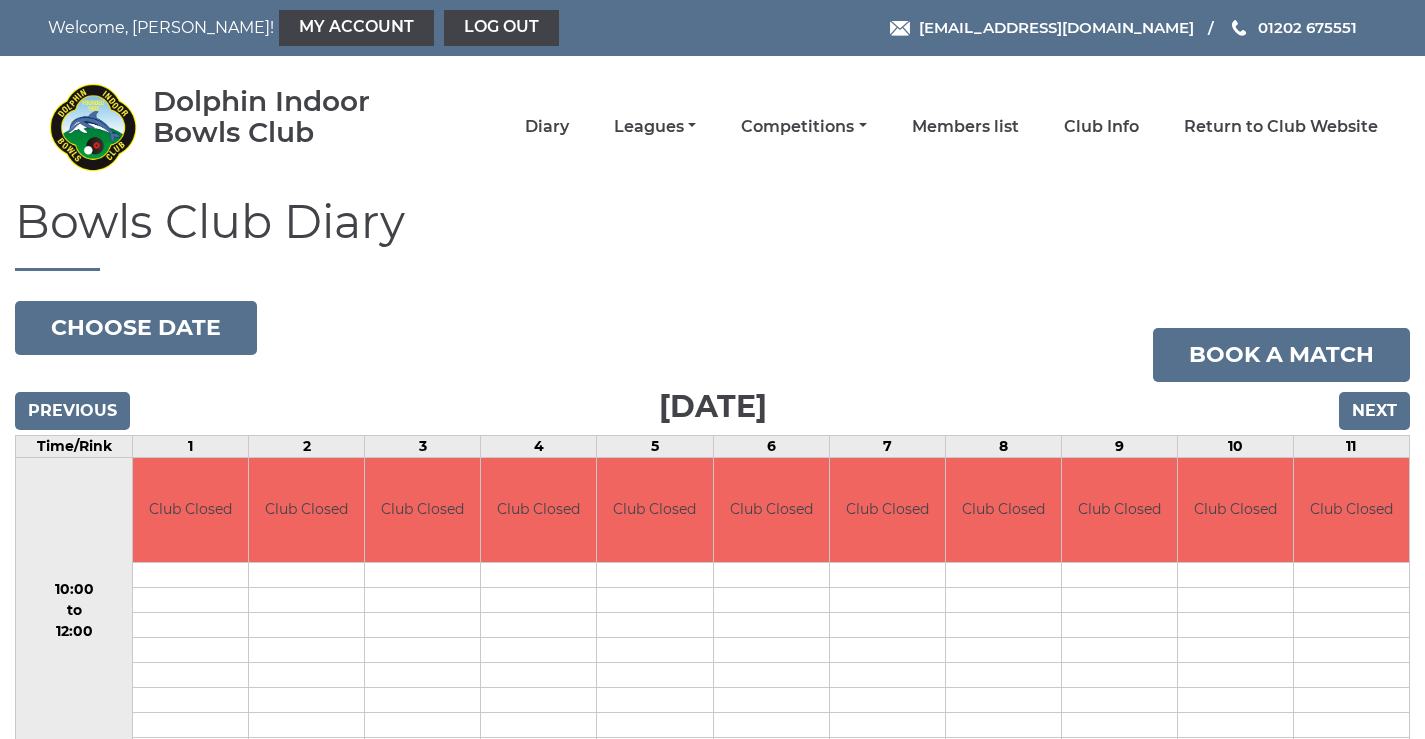 scroll, scrollTop: 0, scrollLeft: 0, axis: both 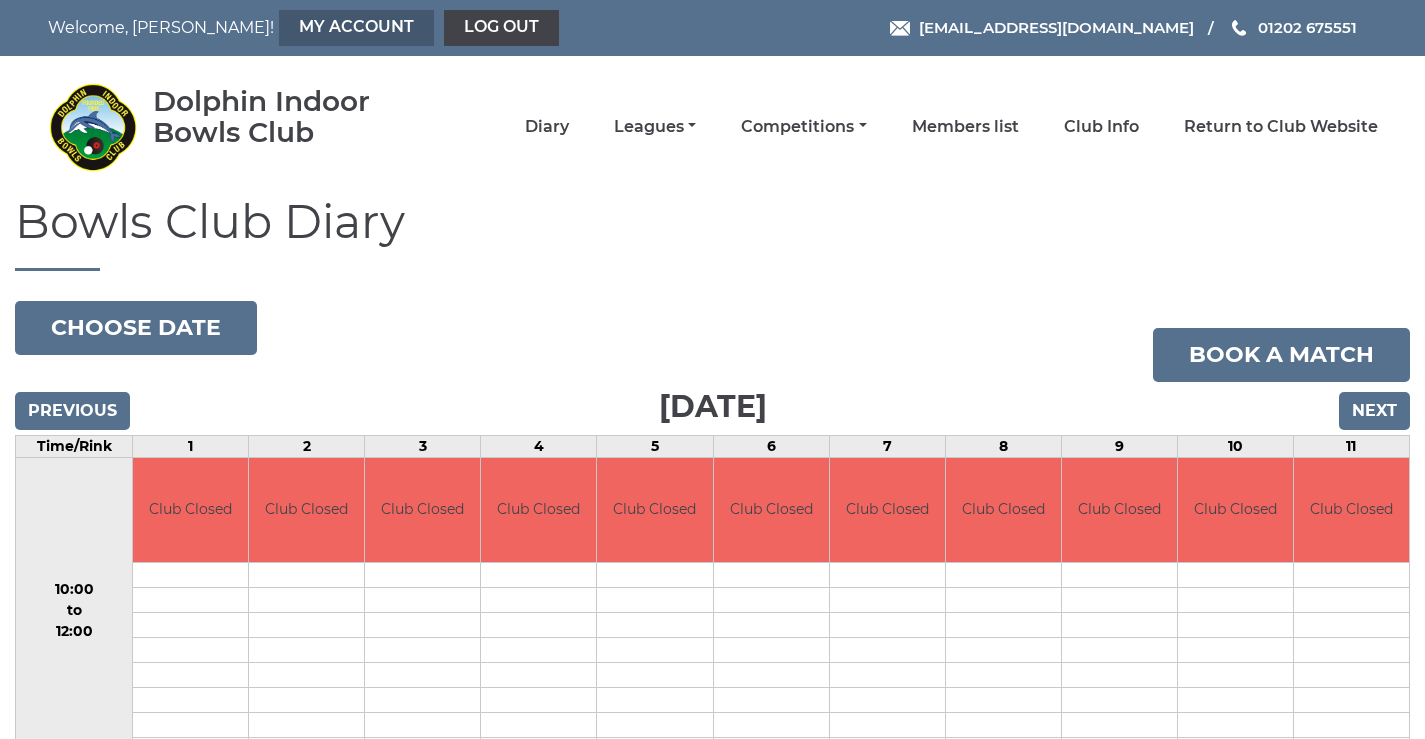 click on "My Account" at bounding box center (356, 28) 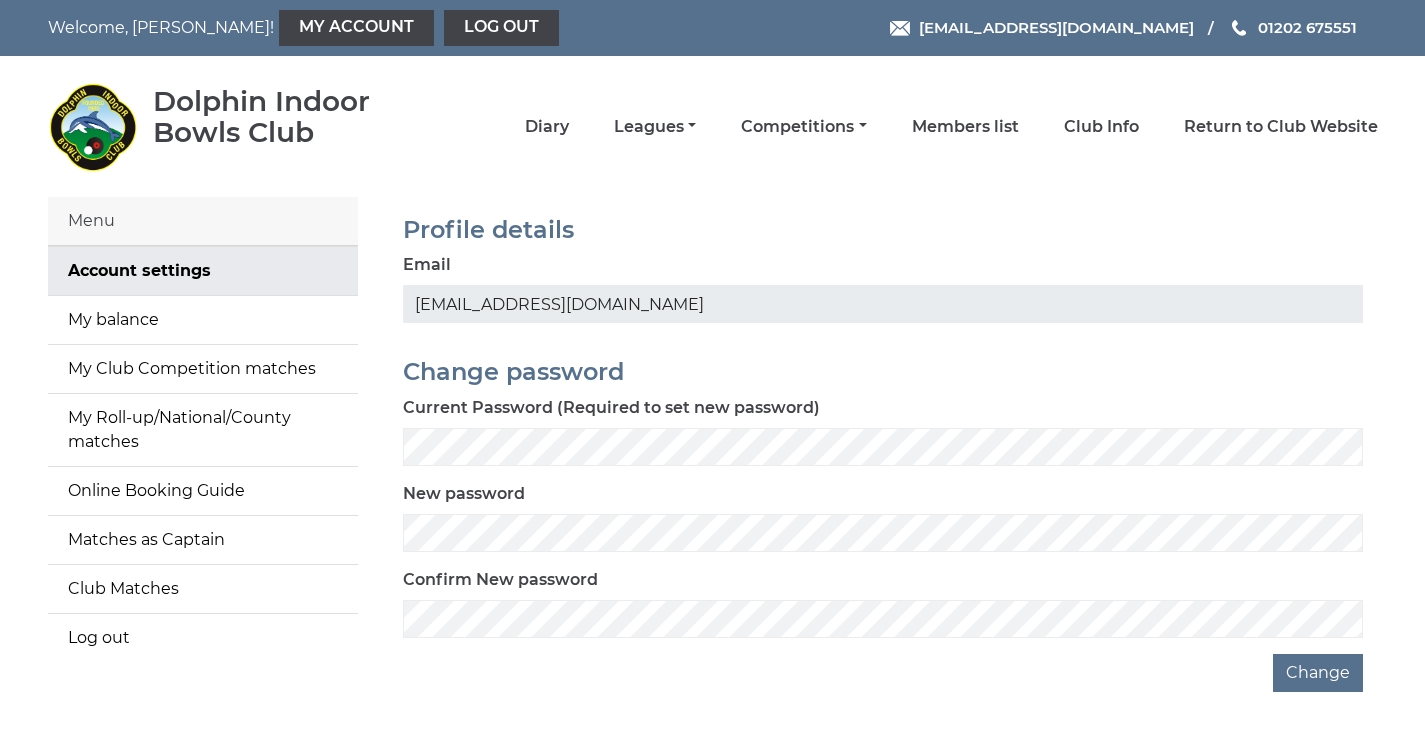 scroll, scrollTop: 0, scrollLeft: 0, axis: both 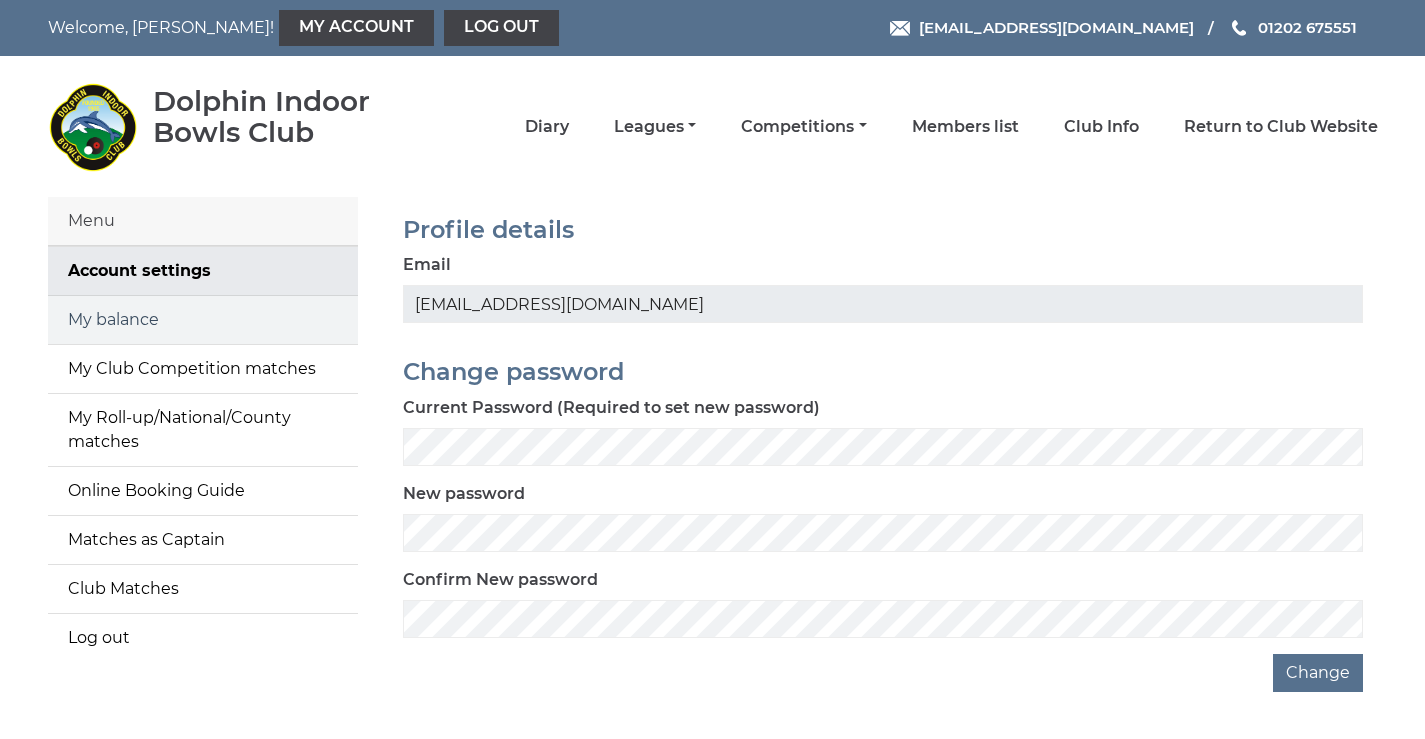 click on "My balance" at bounding box center (203, 320) 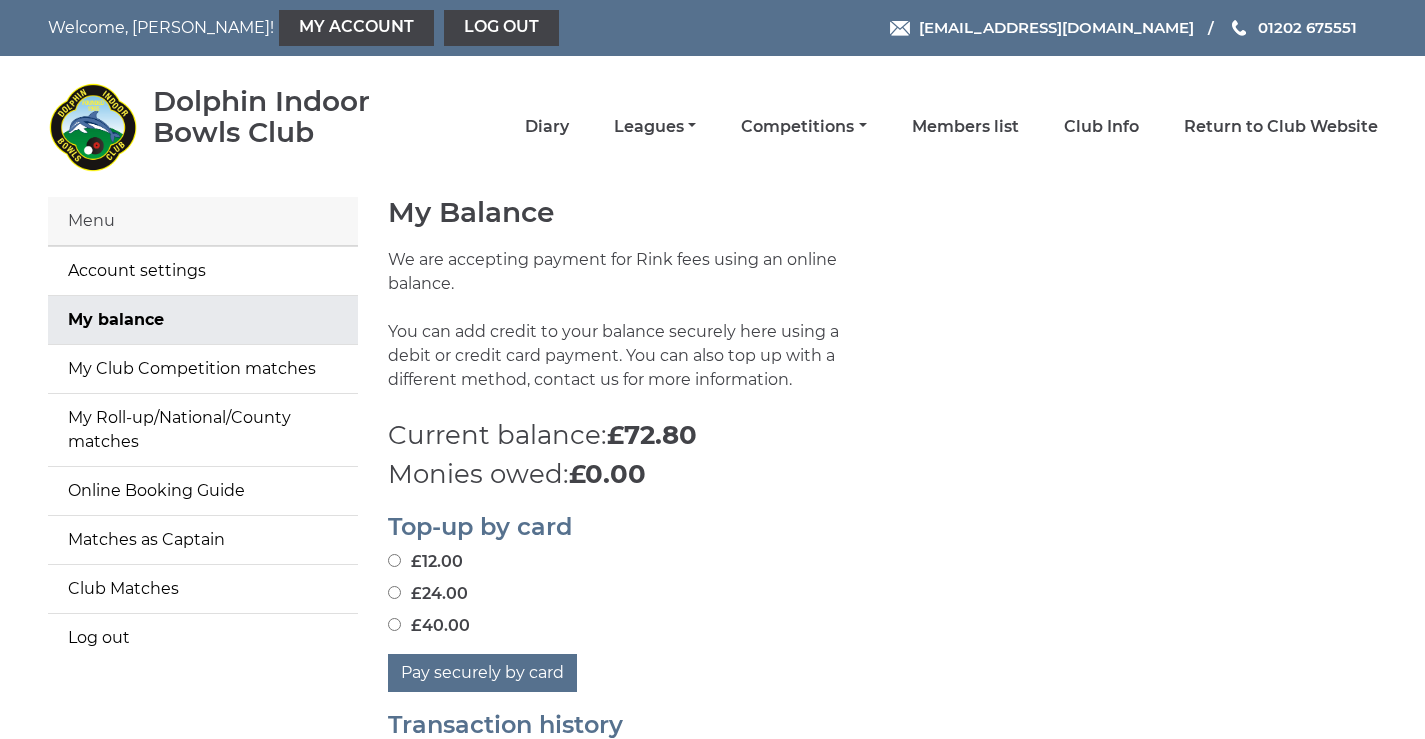 scroll, scrollTop: 233, scrollLeft: 0, axis: vertical 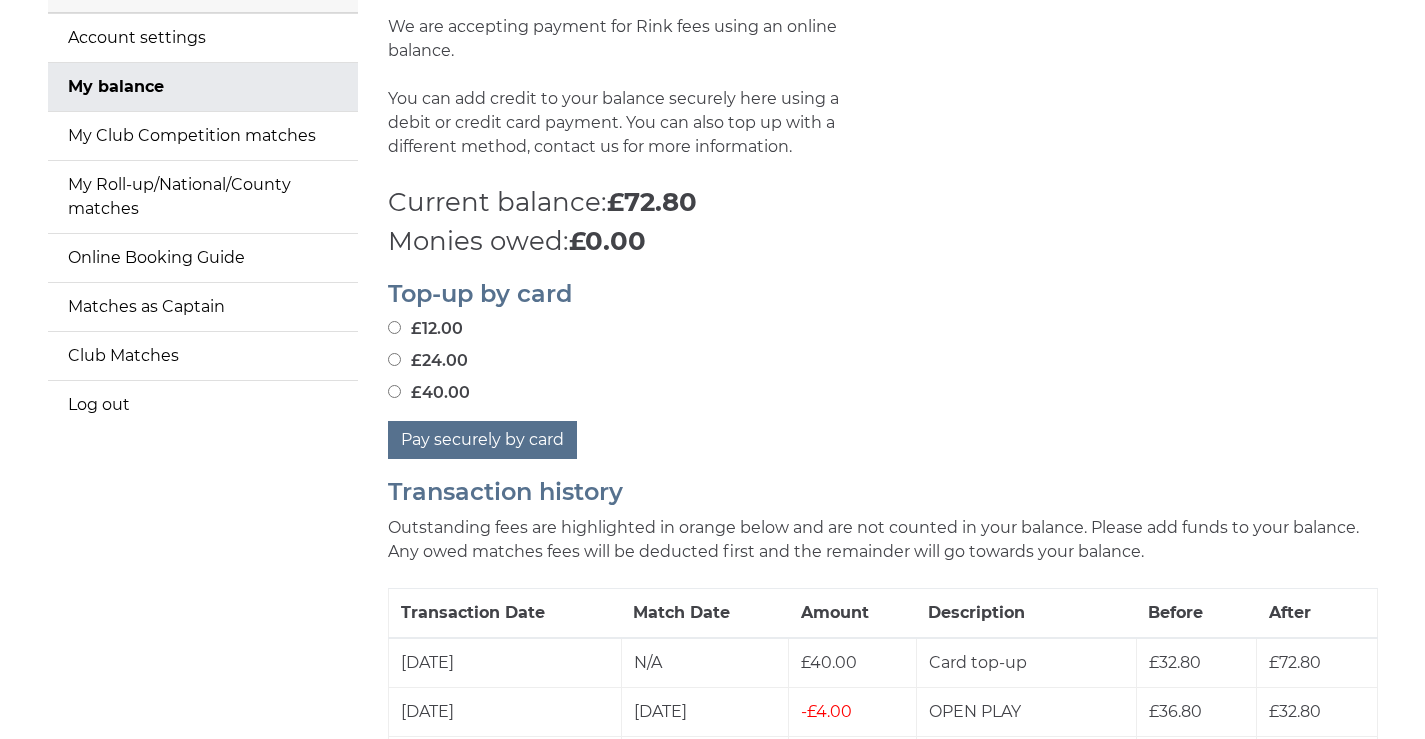 click on "£40.00" at bounding box center (394, 391) 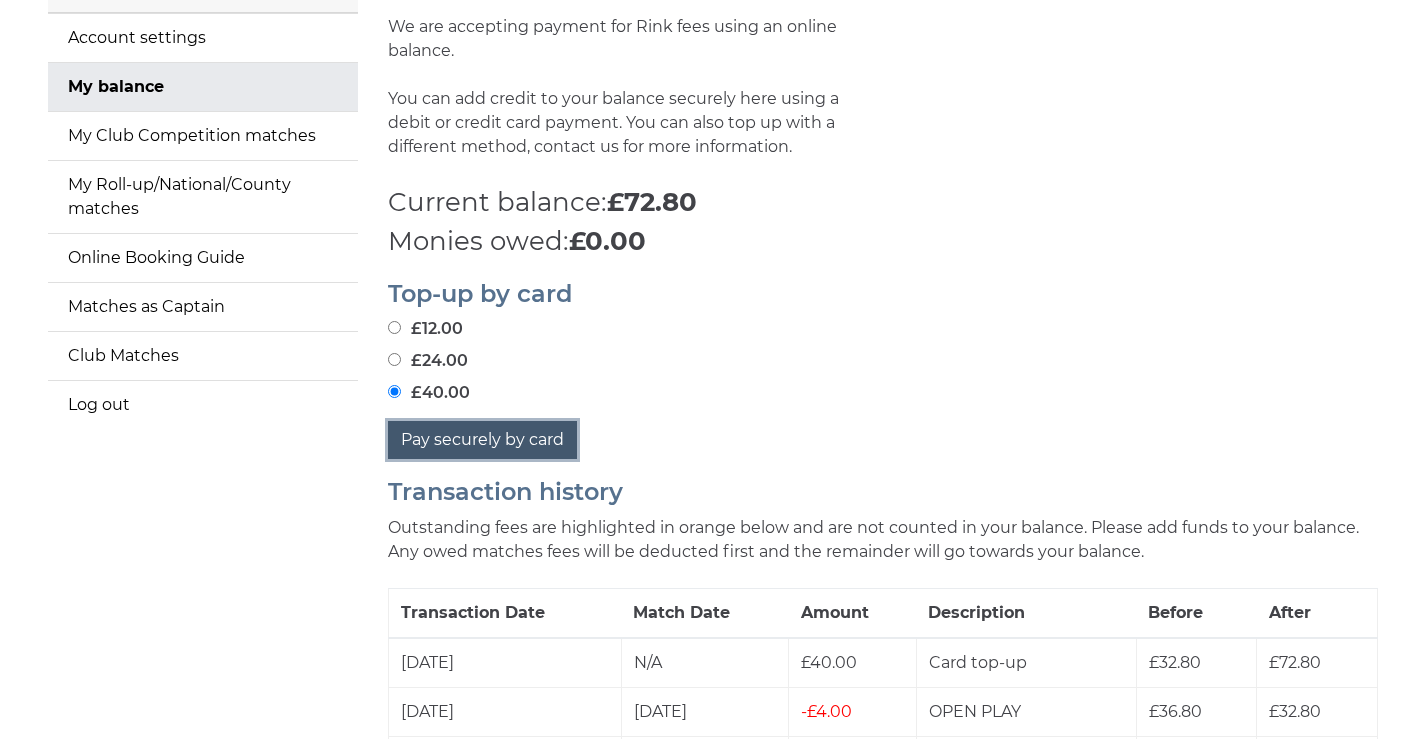 click on "Pay securely by card" at bounding box center (482, 440) 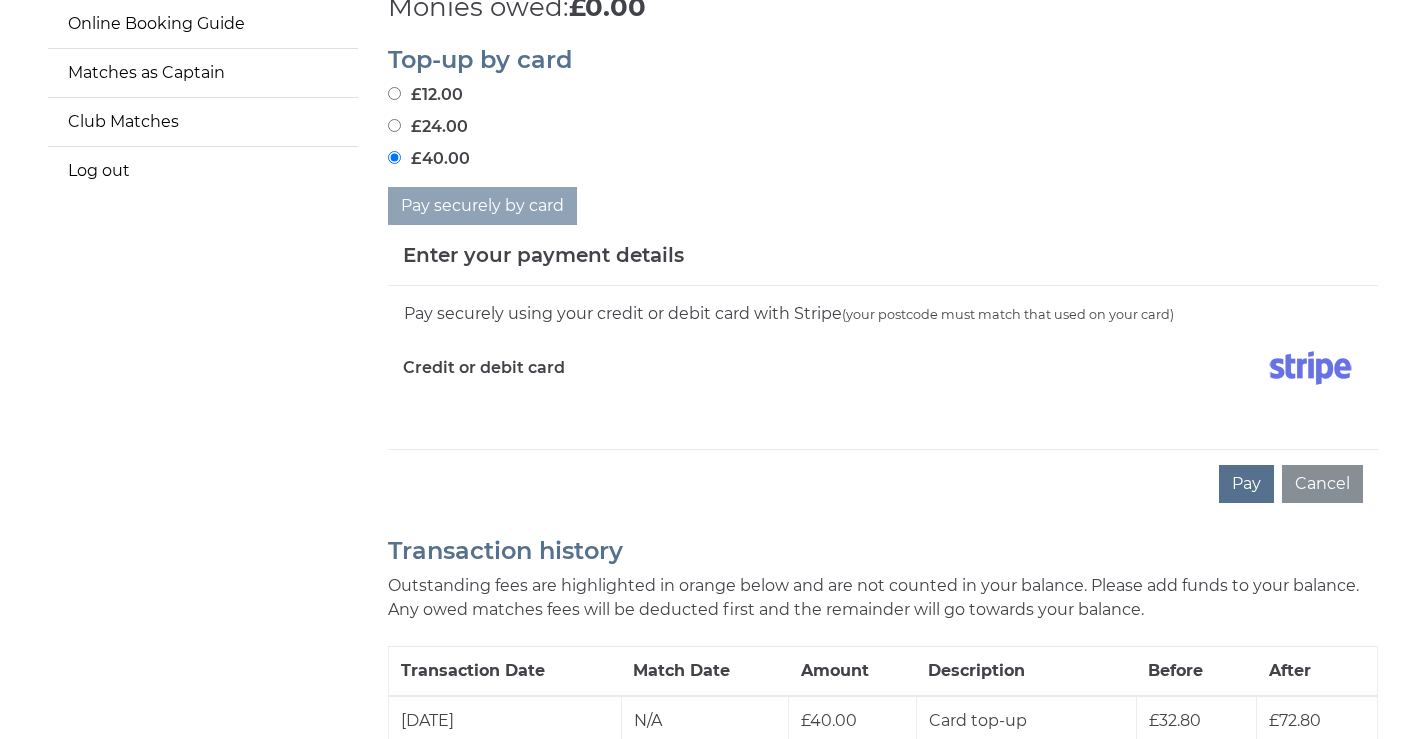 scroll, scrollTop: 700, scrollLeft: 0, axis: vertical 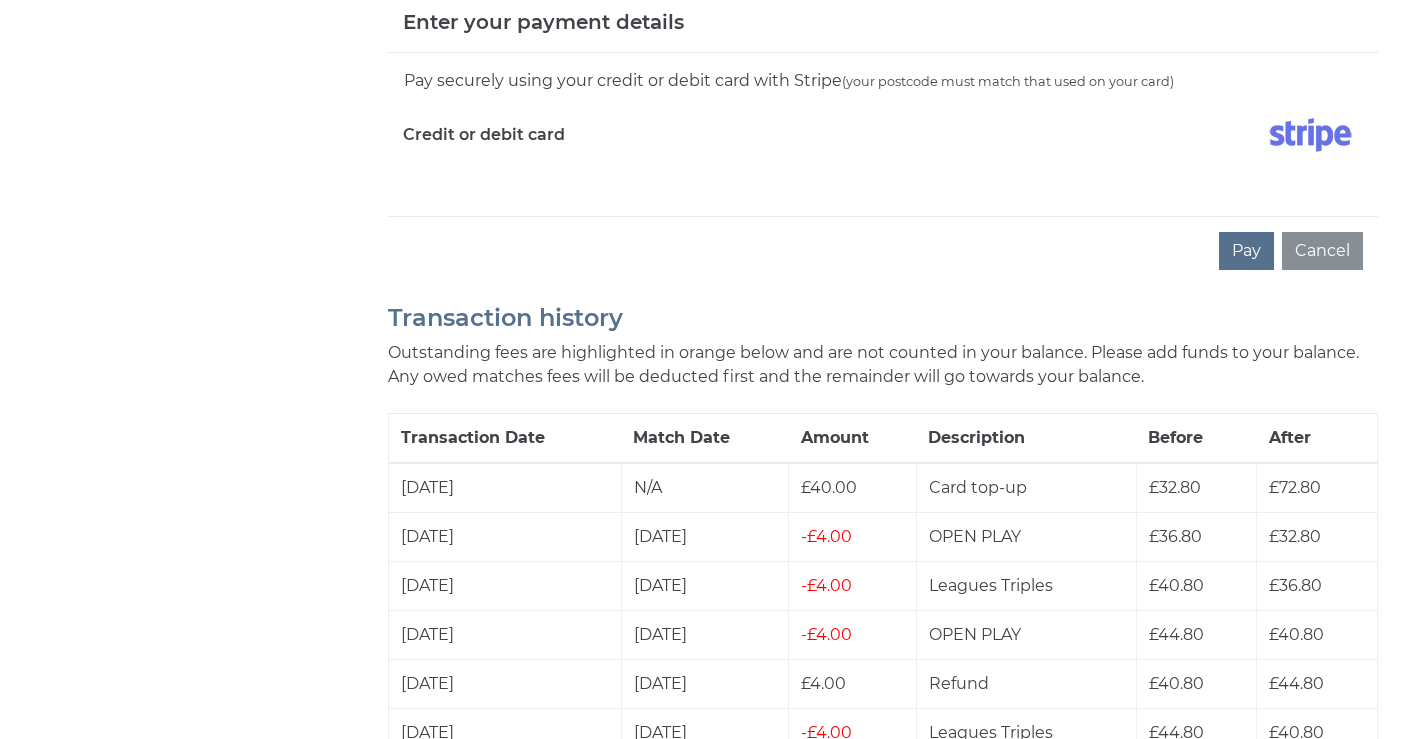 click on "Credit or debit card" at bounding box center [635, 139] 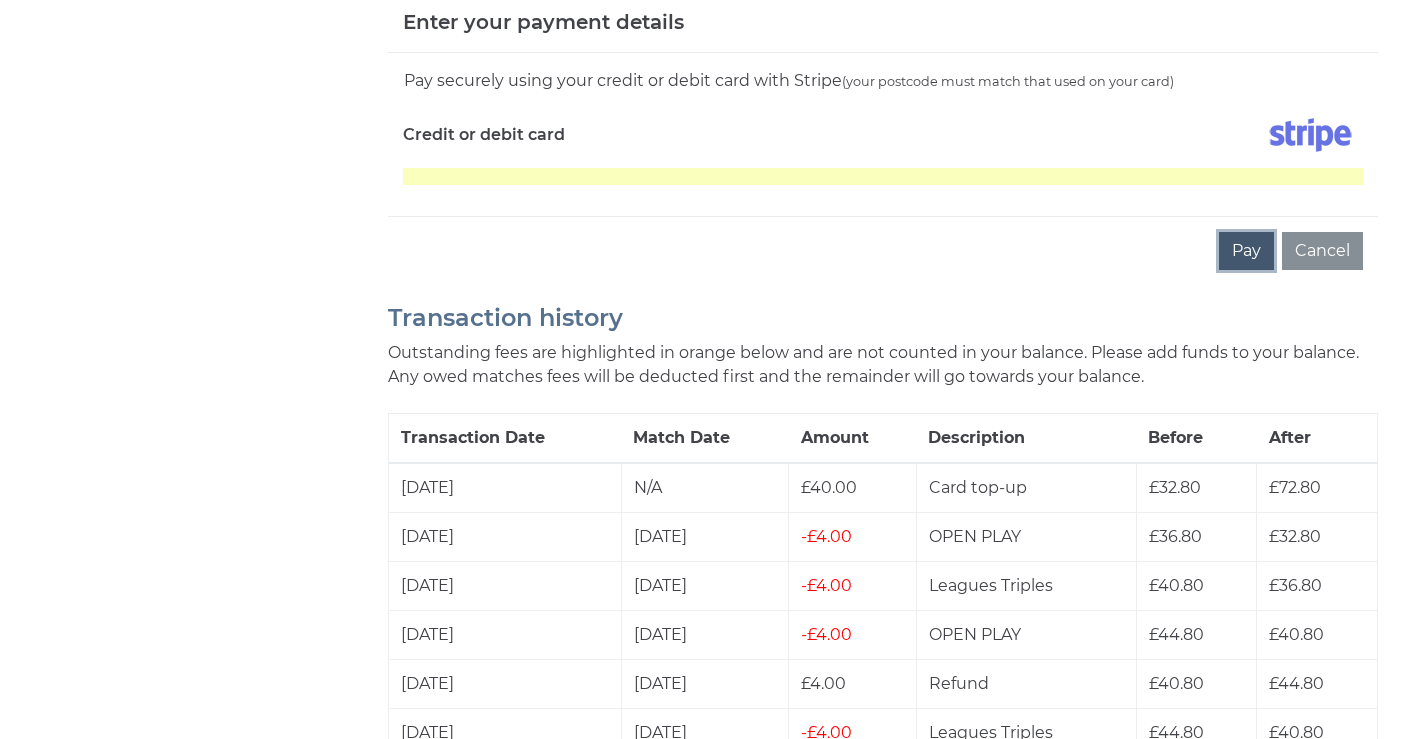click on "Pay" at bounding box center (1246, 251) 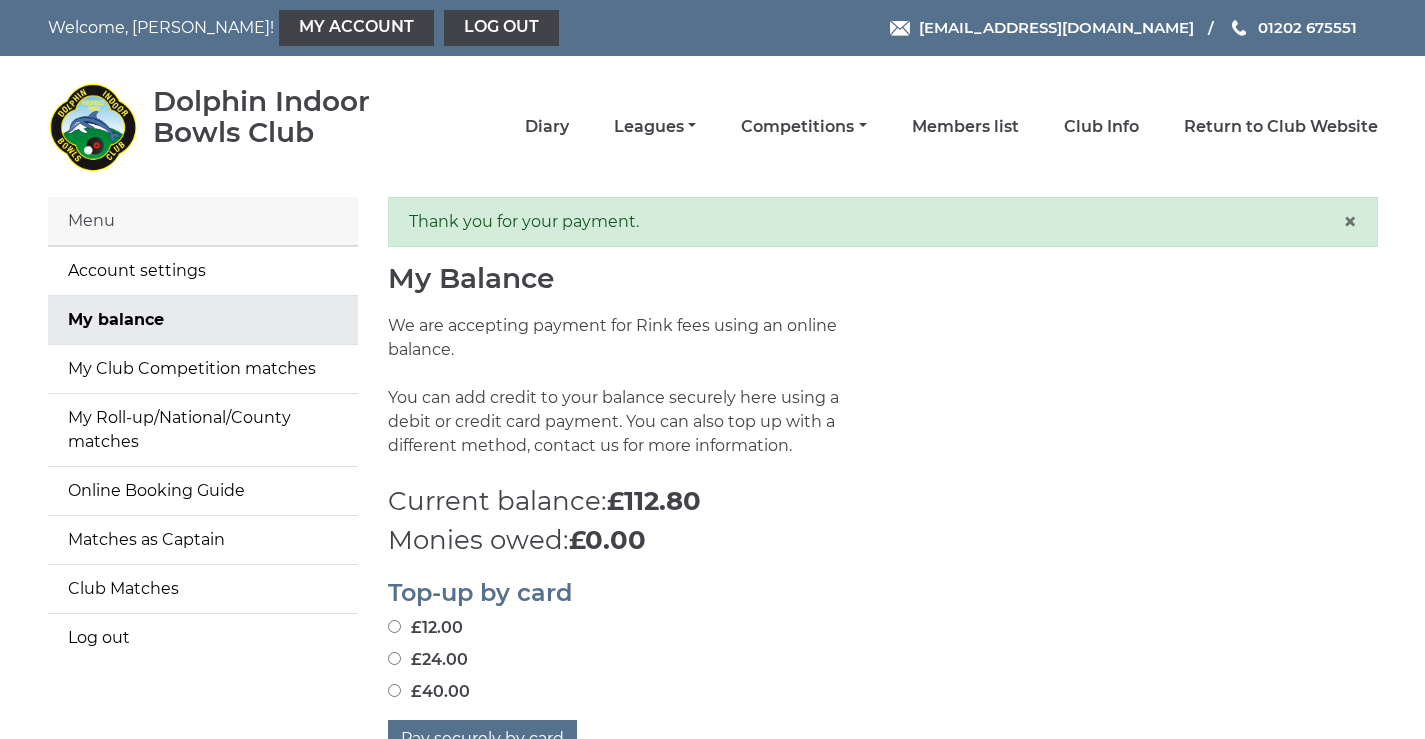 scroll, scrollTop: 0, scrollLeft: 0, axis: both 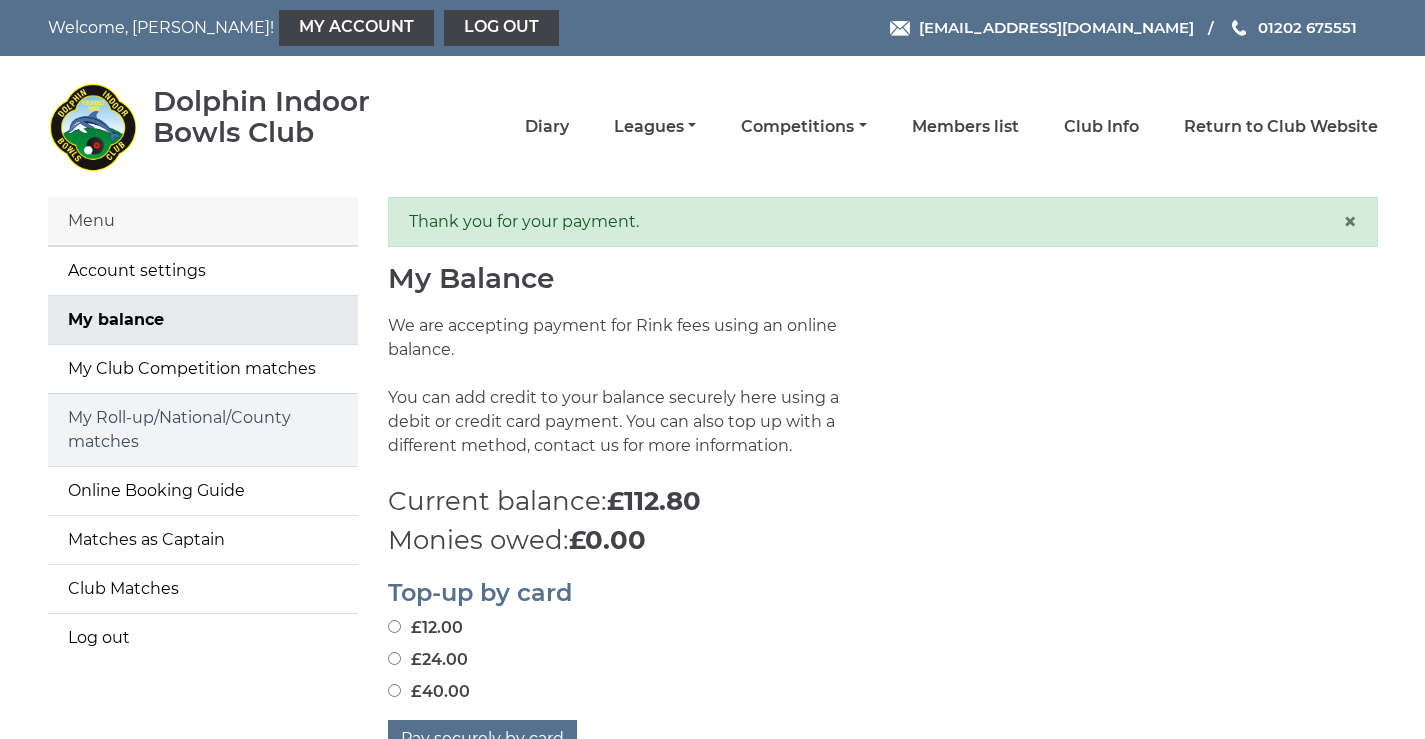 click on "My Roll-up/National/County matches" at bounding box center (203, 430) 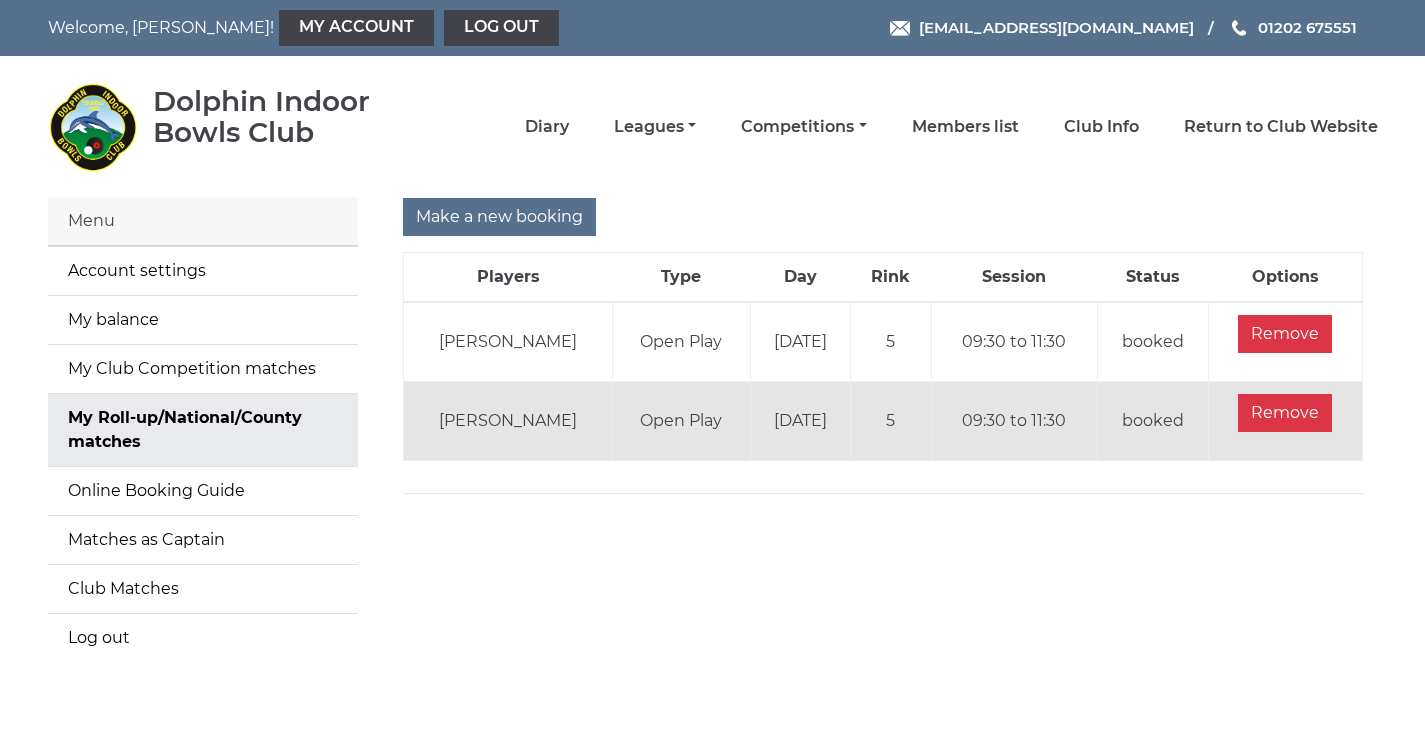scroll, scrollTop: 0, scrollLeft: 0, axis: both 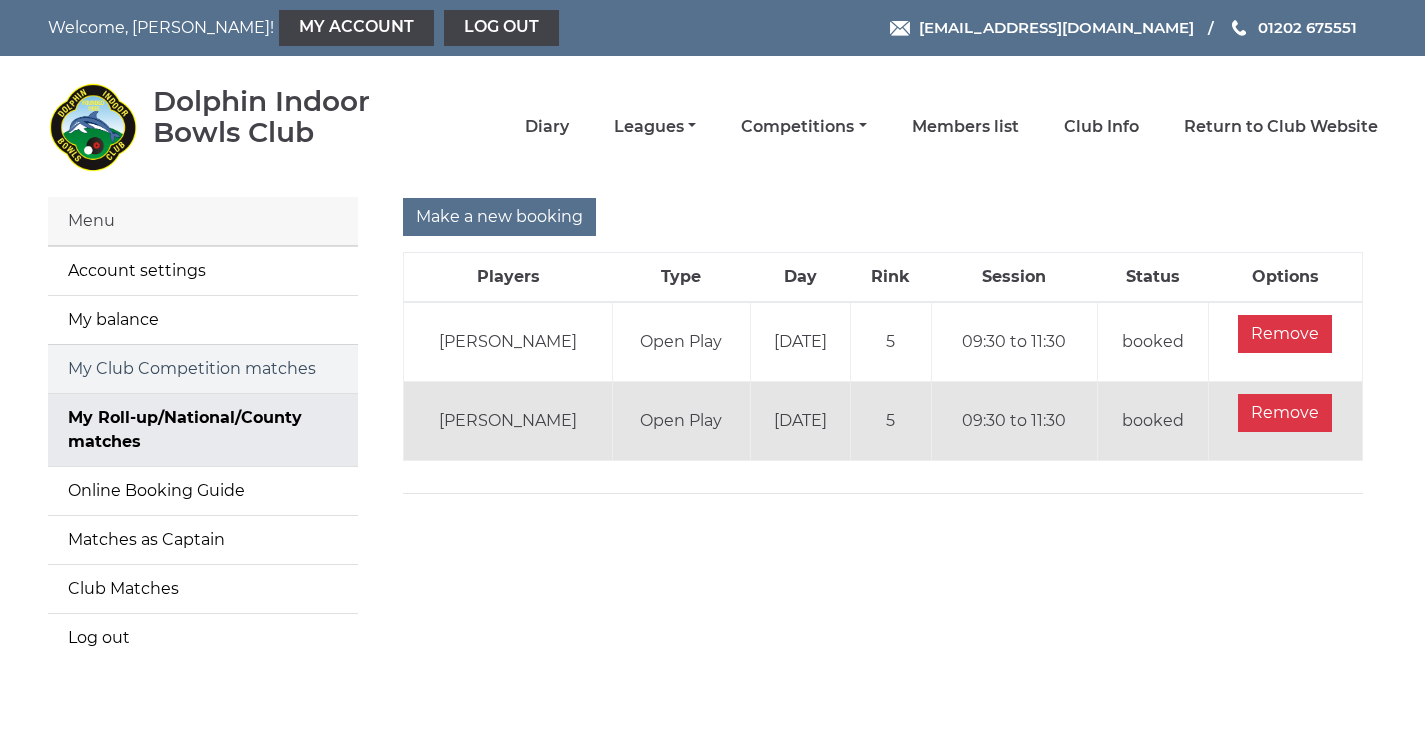 click on "My Club Competition matches" at bounding box center (203, 369) 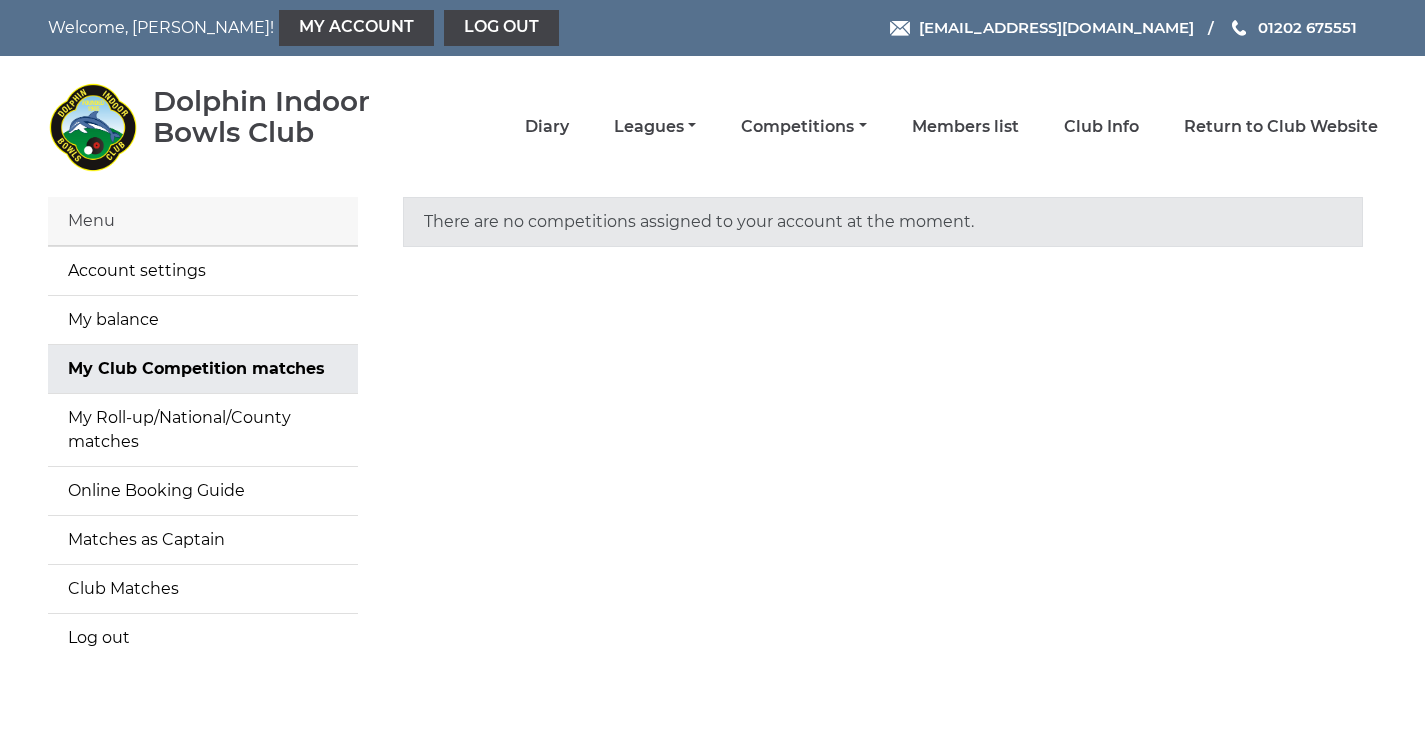 scroll, scrollTop: 0, scrollLeft: 0, axis: both 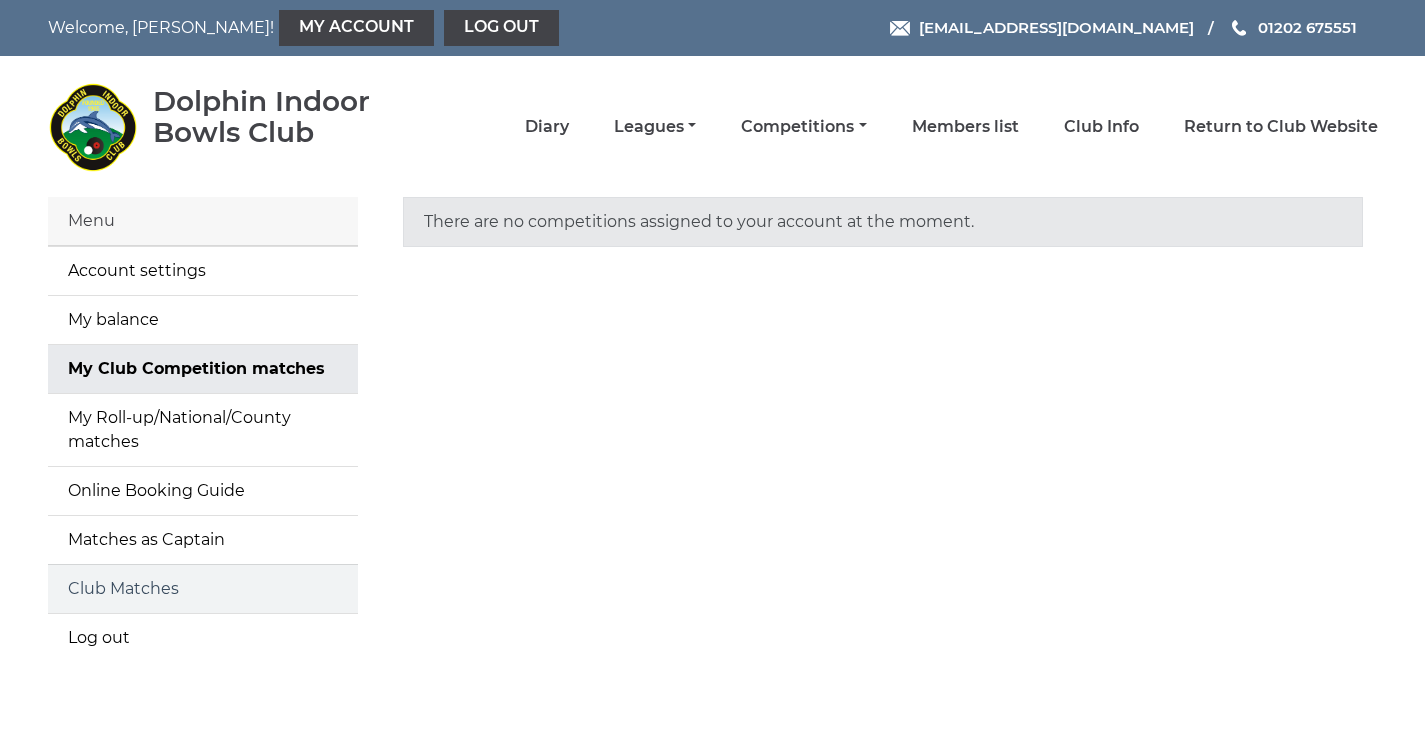 click on "Club Matches" at bounding box center [203, 589] 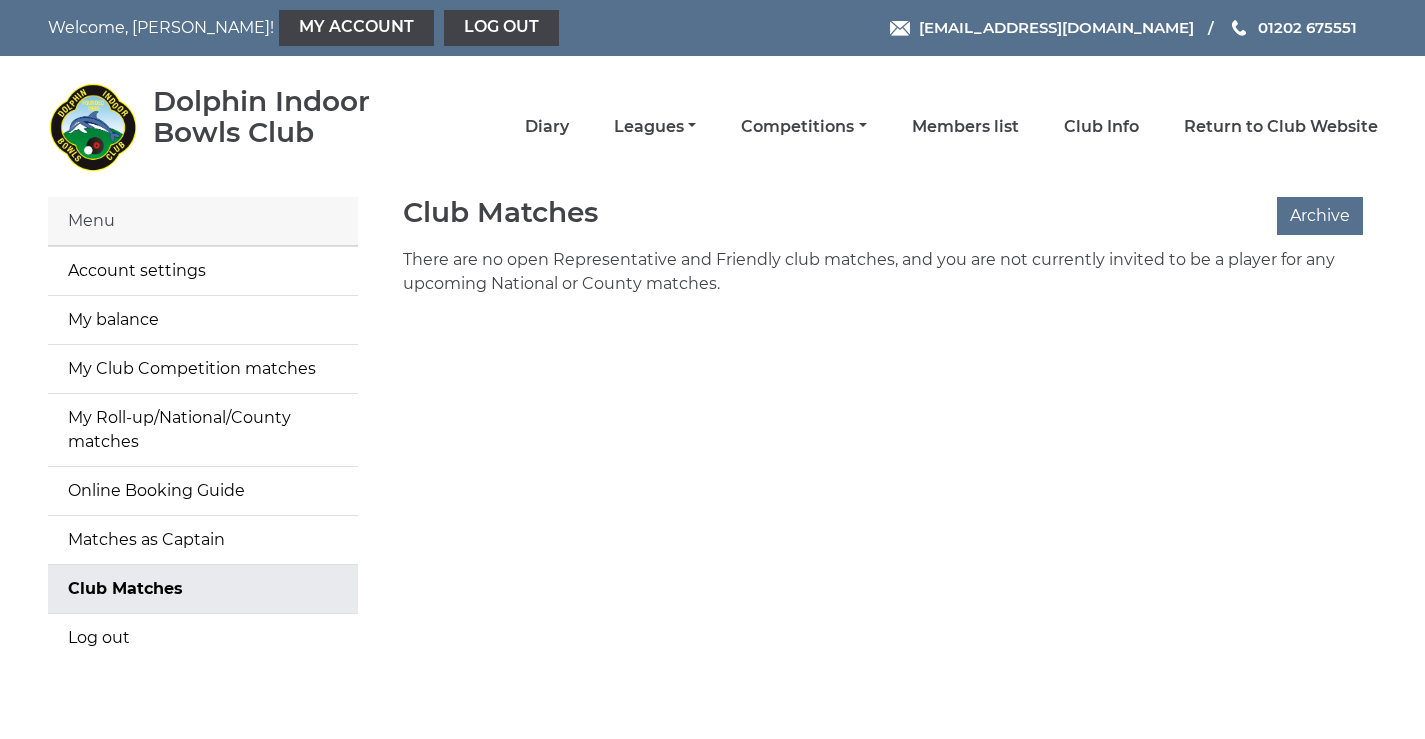 scroll, scrollTop: 0, scrollLeft: 0, axis: both 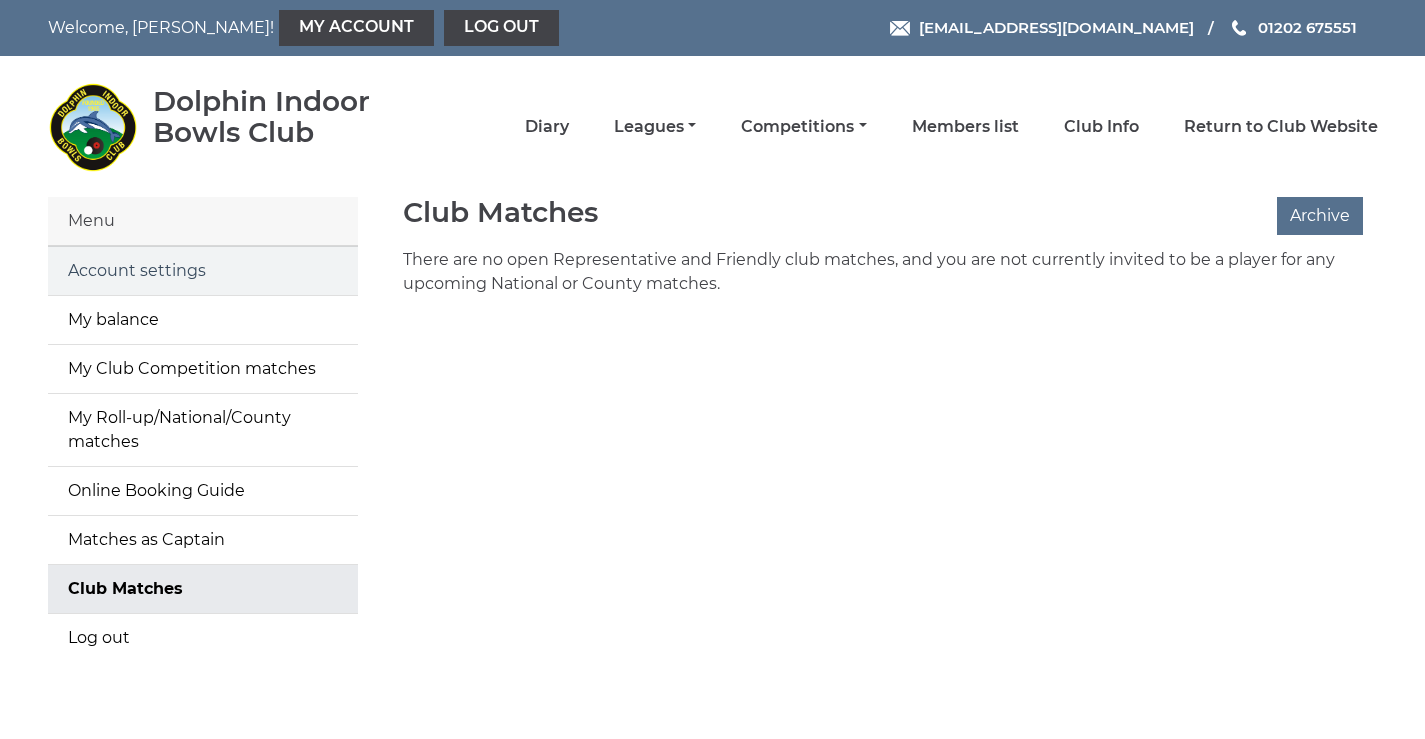 click on "Account settings" at bounding box center [203, 271] 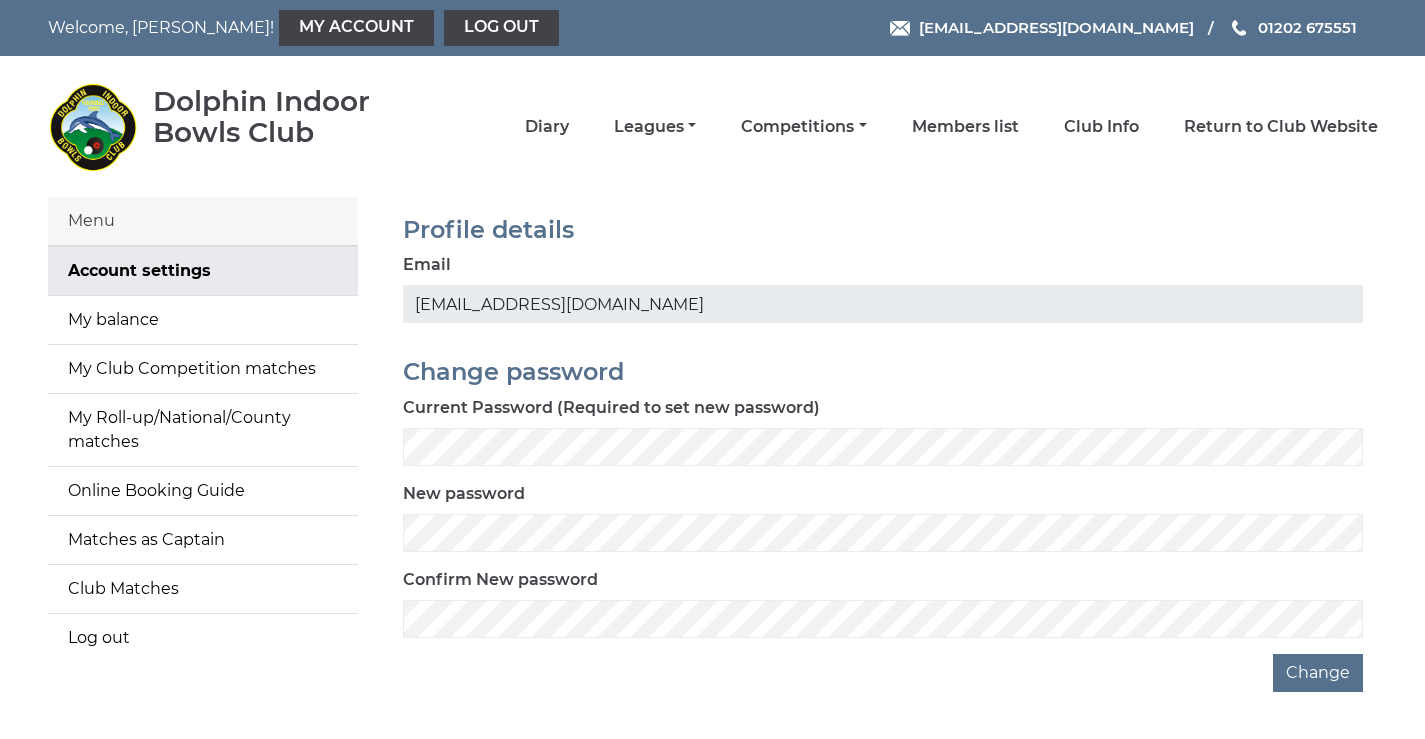 scroll, scrollTop: 124, scrollLeft: 0, axis: vertical 